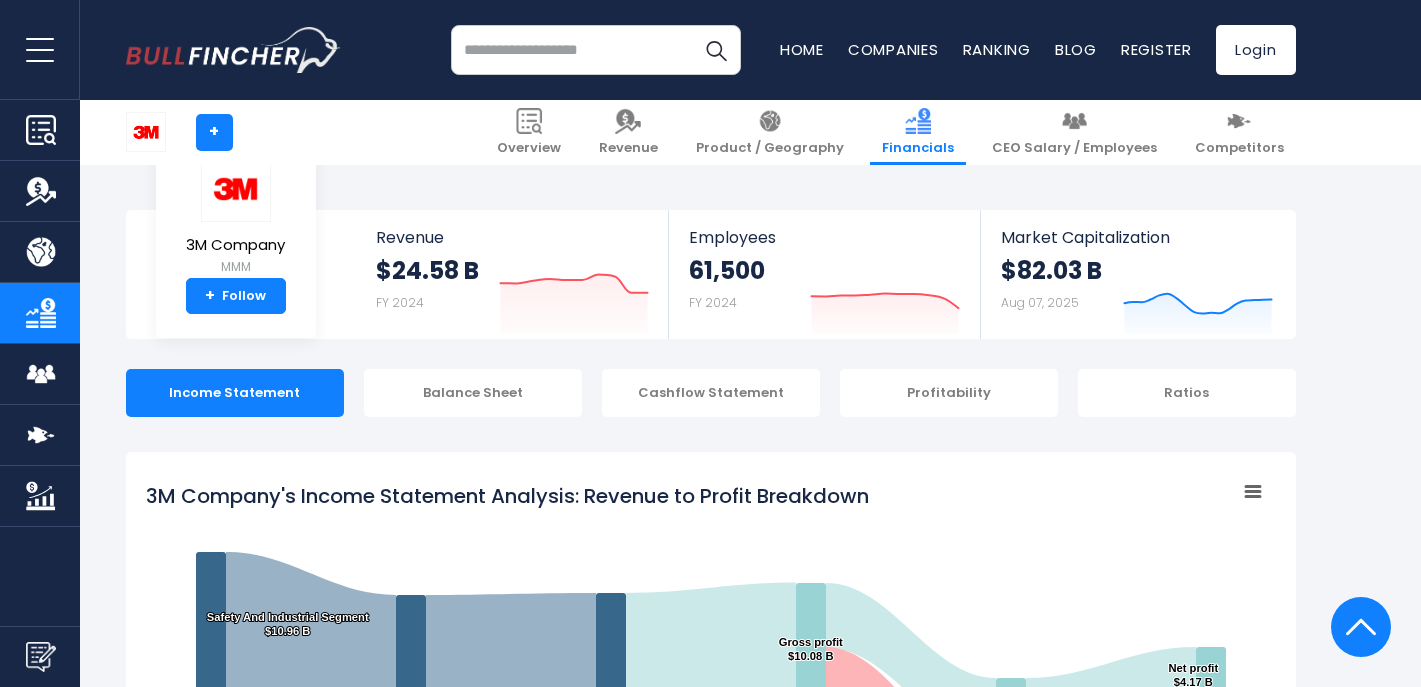 scroll, scrollTop: 1175, scrollLeft: 0, axis: vertical 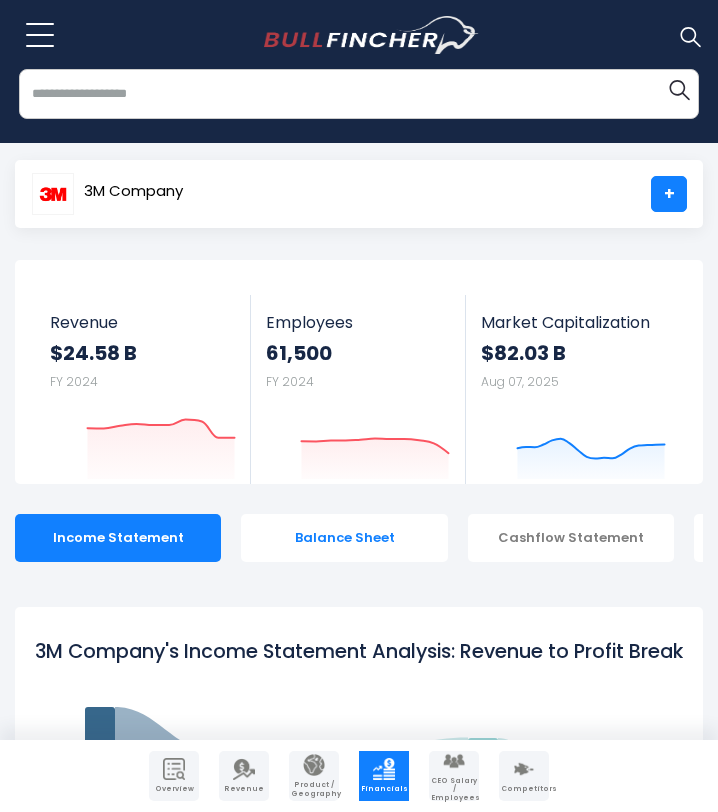 click on "Balance Sheet" at bounding box center [344, 538] 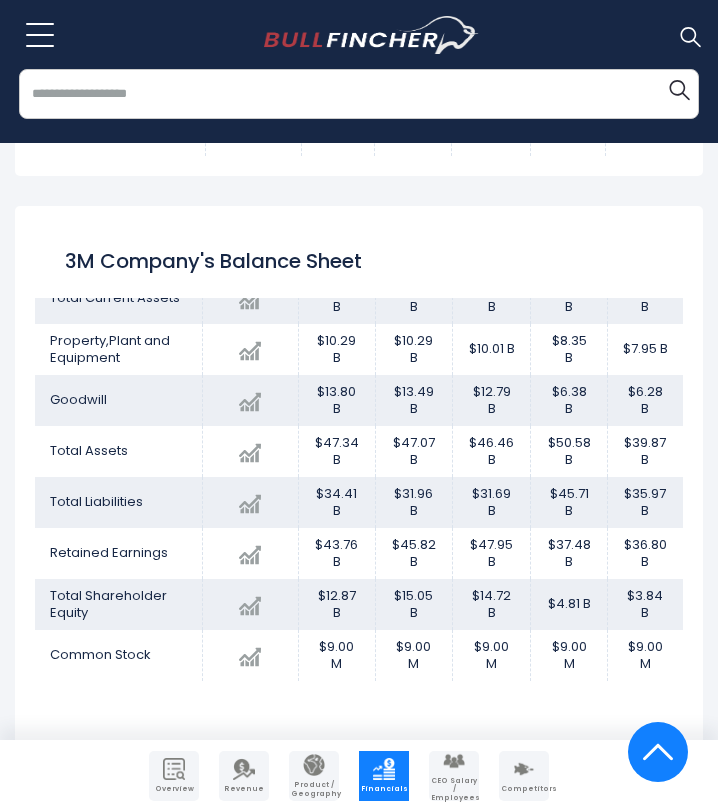 scroll, scrollTop: 1915, scrollLeft: 0, axis: vertical 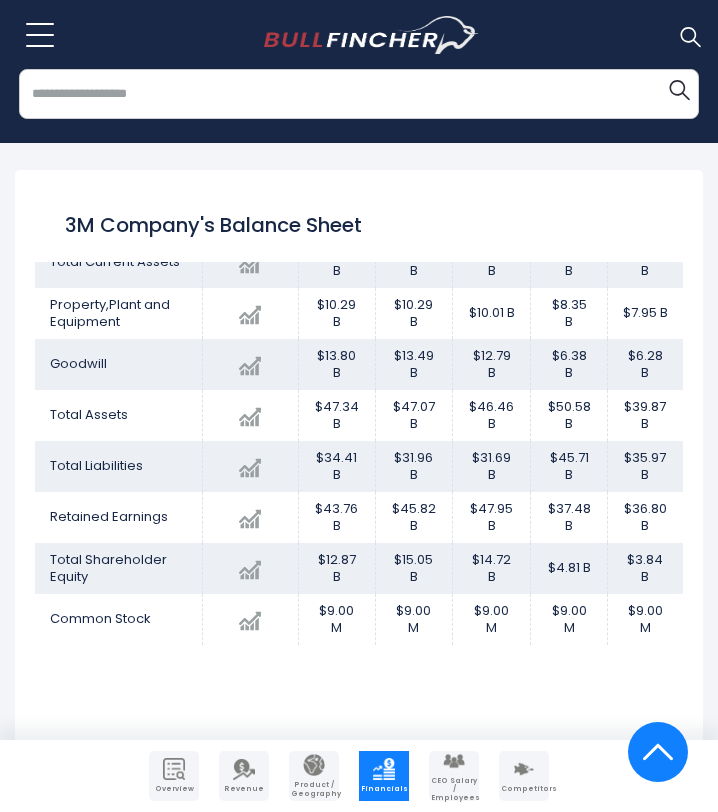 click at bounding box center [244, 769] 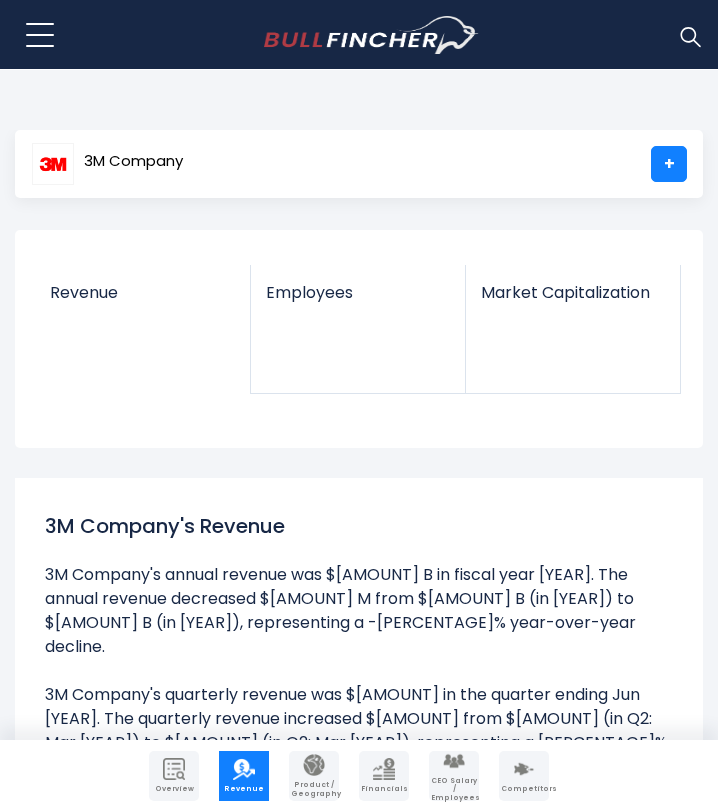 scroll, scrollTop: 0, scrollLeft: 0, axis: both 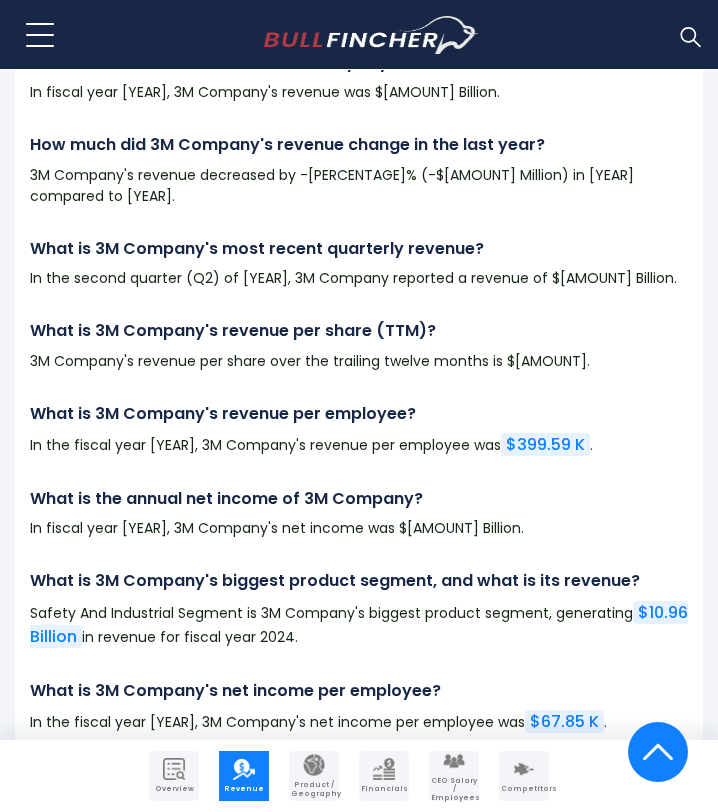 click on "Financials" at bounding box center (384, 789) 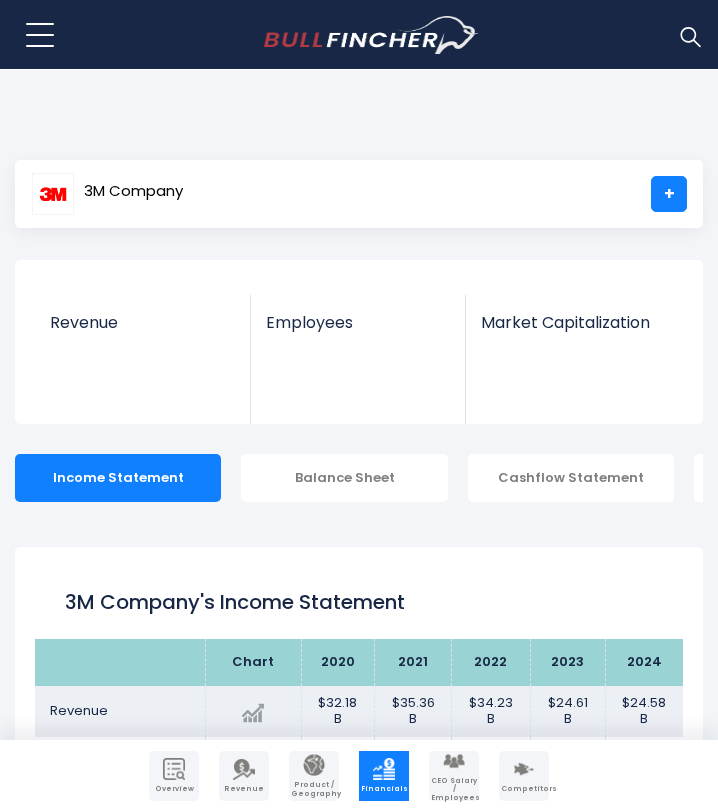 scroll, scrollTop: 0, scrollLeft: 0, axis: both 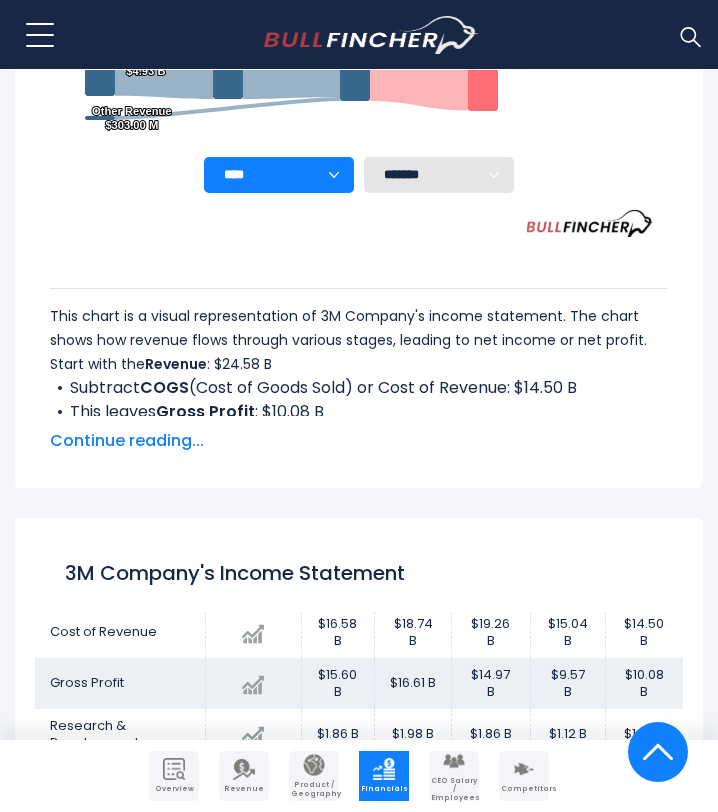 click on "Continue reading..." at bounding box center [359, 441] 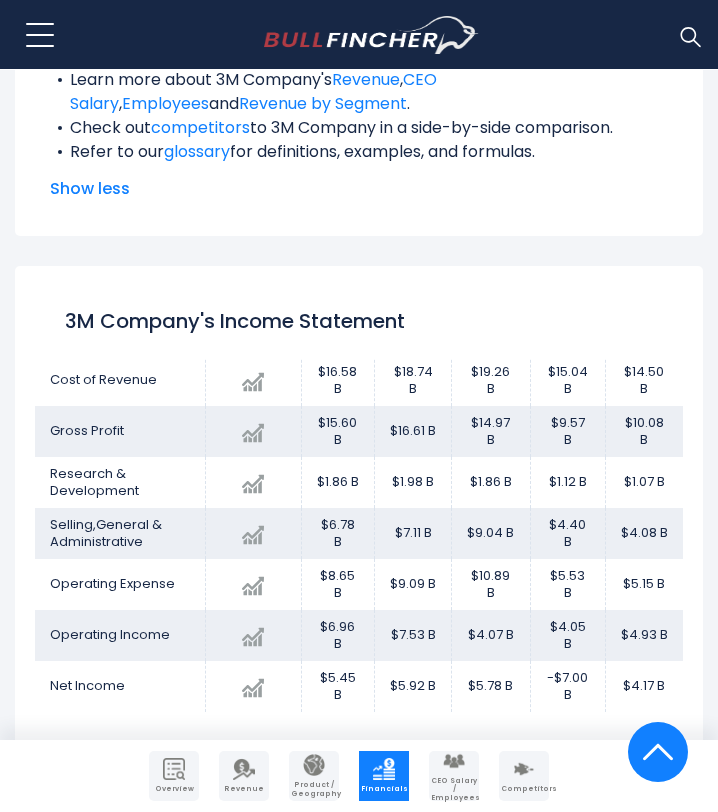 scroll, scrollTop: 1778, scrollLeft: 0, axis: vertical 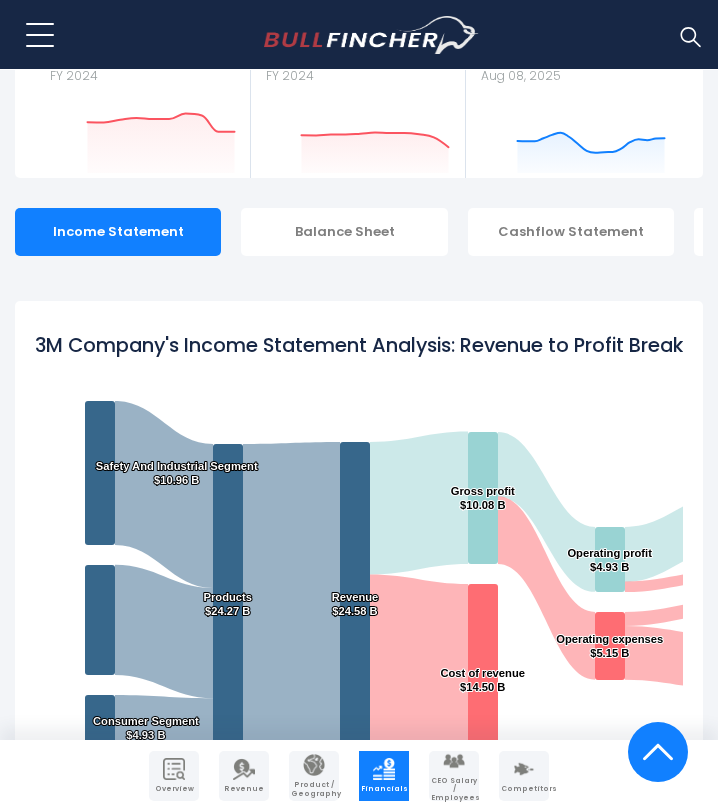 click on "Revenue" at bounding box center [244, 789] 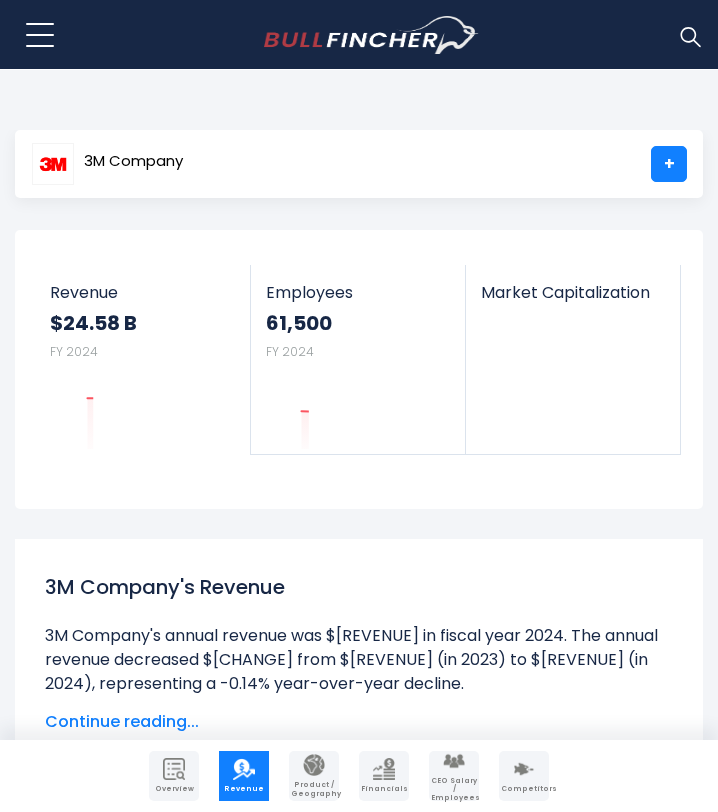 scroll, scrollTop: 136, scrollLeft: 0, axis: vertical 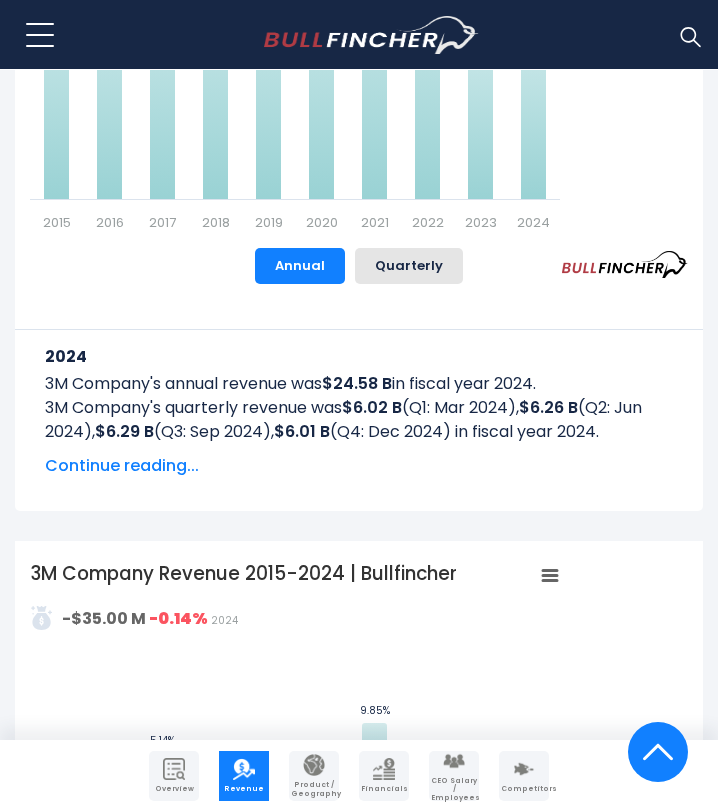 click on "Continue reading..." at bounding box center (359, 466) 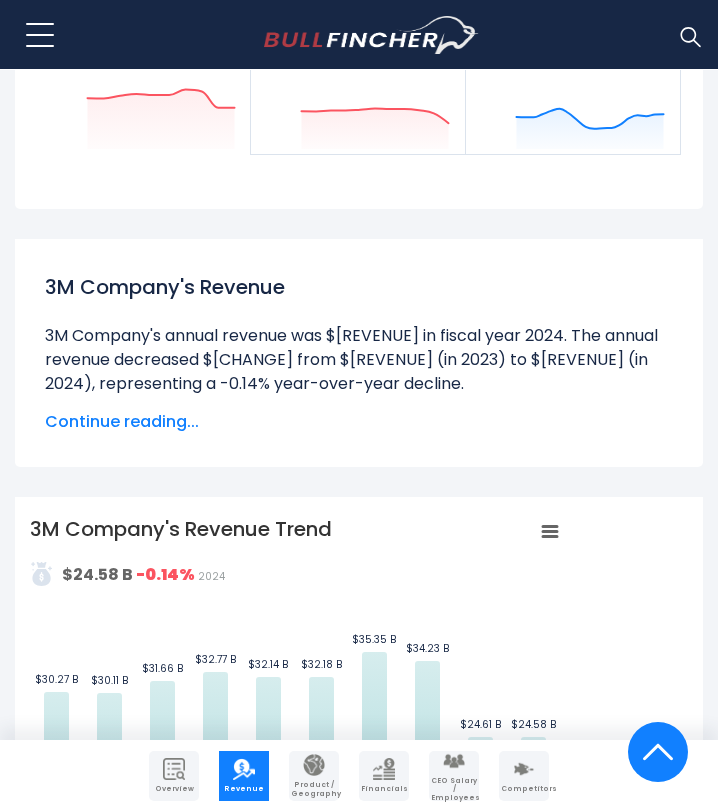 scroll, scrollTop: 212, scrollLeft: 0, axis: vertical 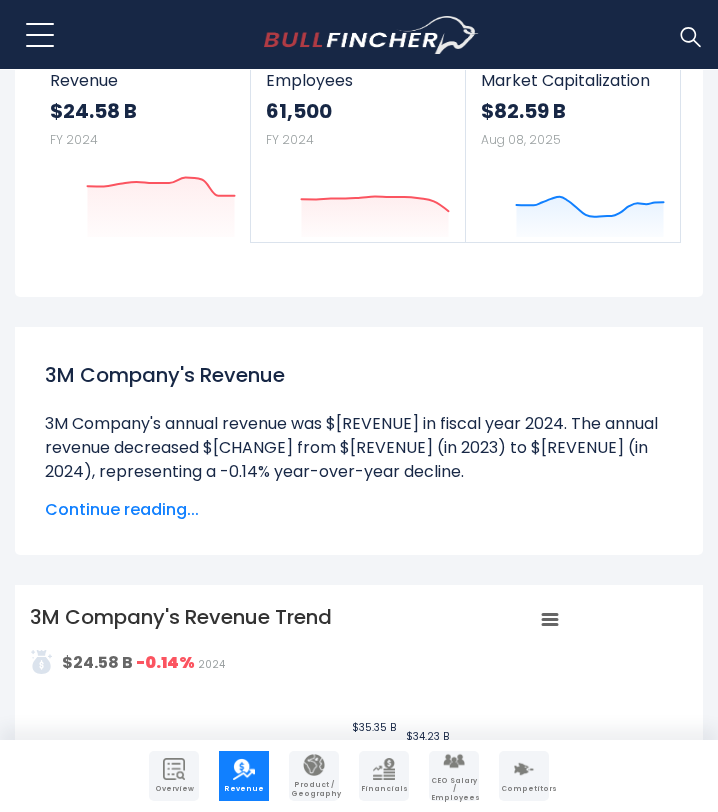 click at bounding box center (384, 769) 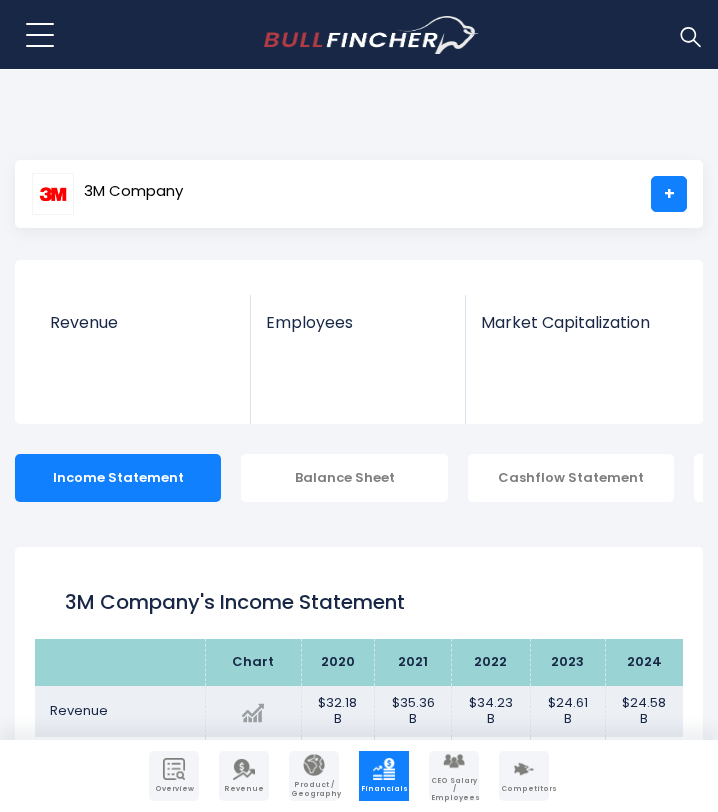 scroll, scrollTop: 0, scrollLeft: 0, axis: both 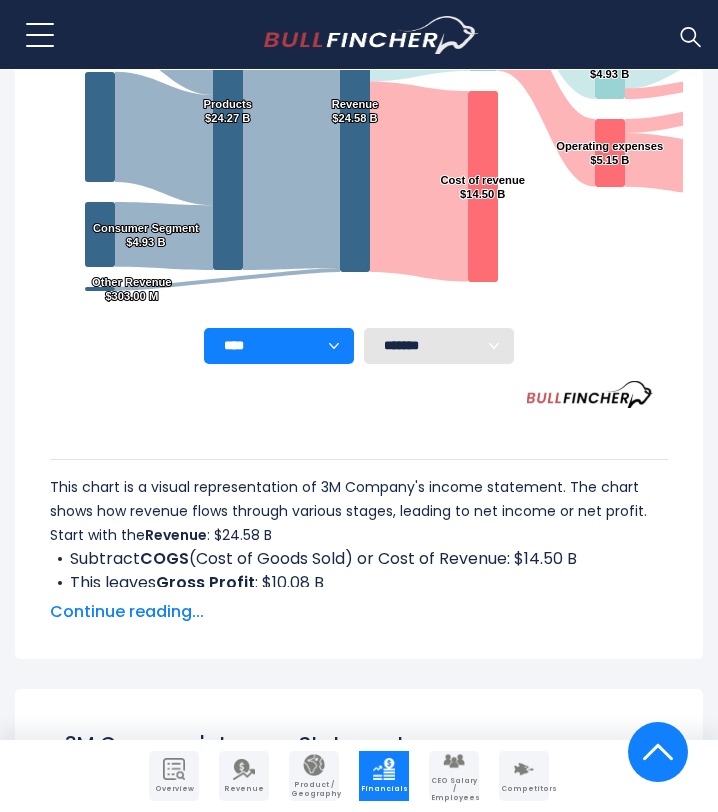 click on "Continue reading..." at bounding box center (359, 612) 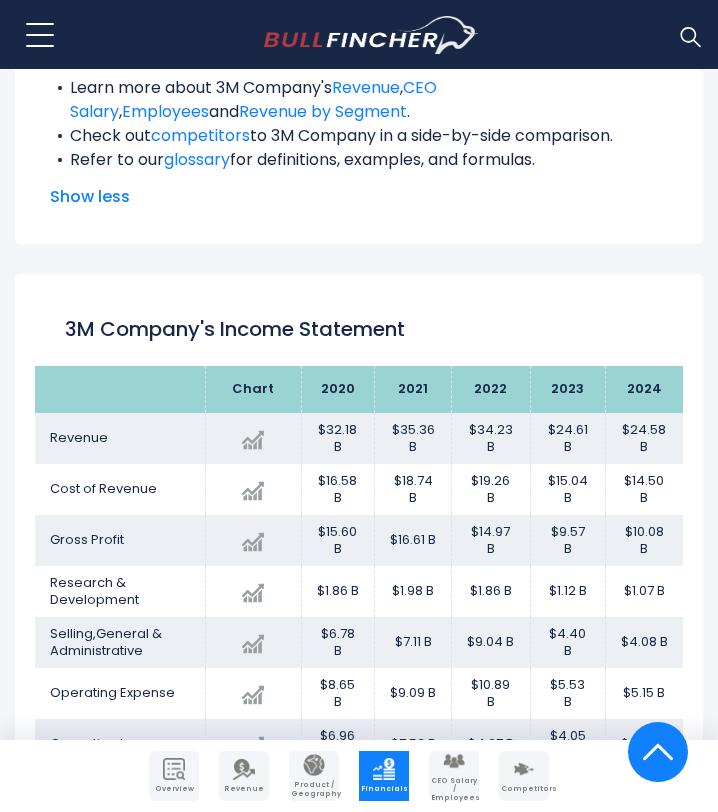 scroll, scrollTop: 1857, scrollLeft: 0, axis: vertical 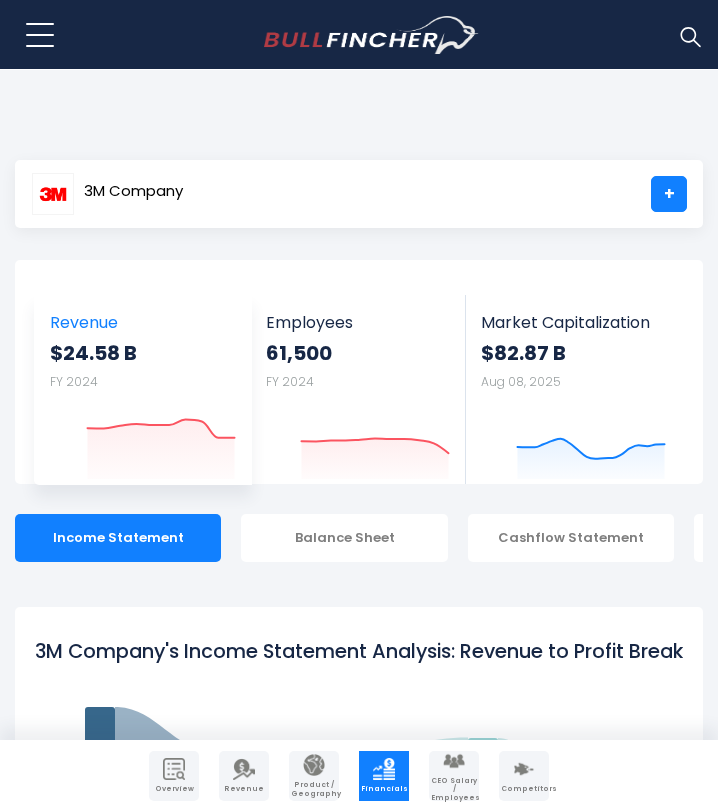 click on "Revenue
$24.58 B
FY 2024
Created with Highcharts 12.1.2" at bounding box center [143, 389] 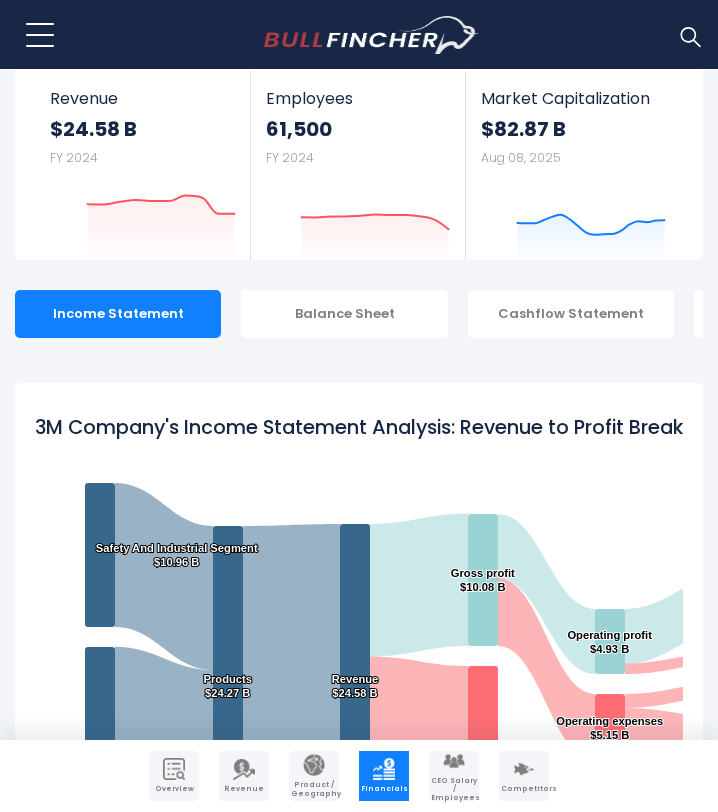 scroll, scrollTop: 222, scrollLeft: 0, axis: vertical 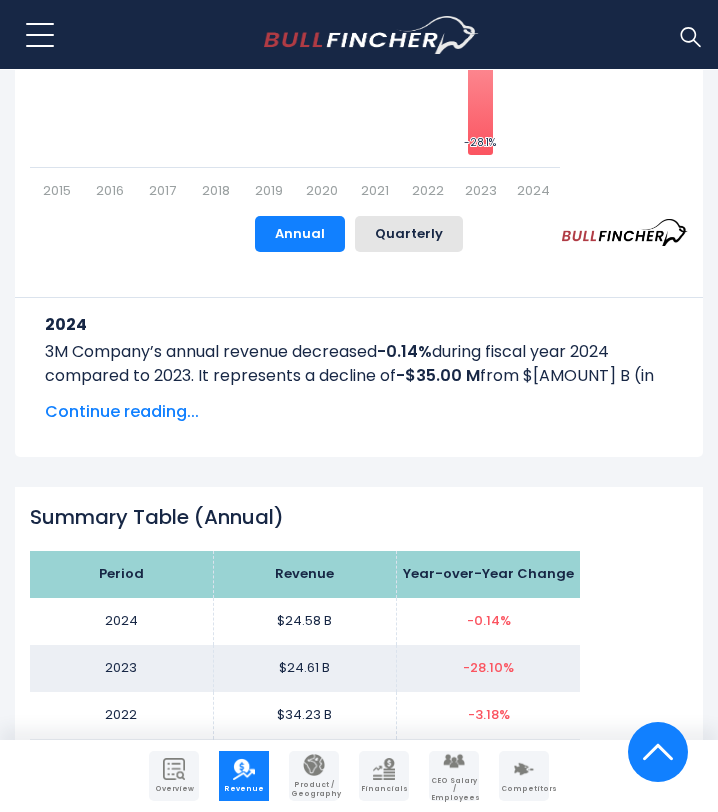 click on "Continue reading..." at bounding box center (359, 412) 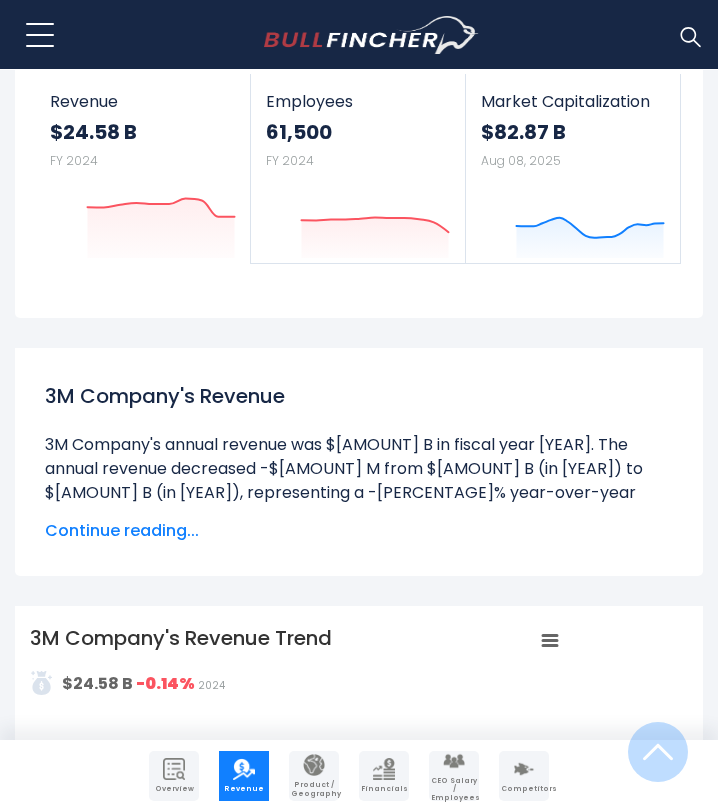 scroll, scrollTop: 0, scrollLeft: 0, axis: both 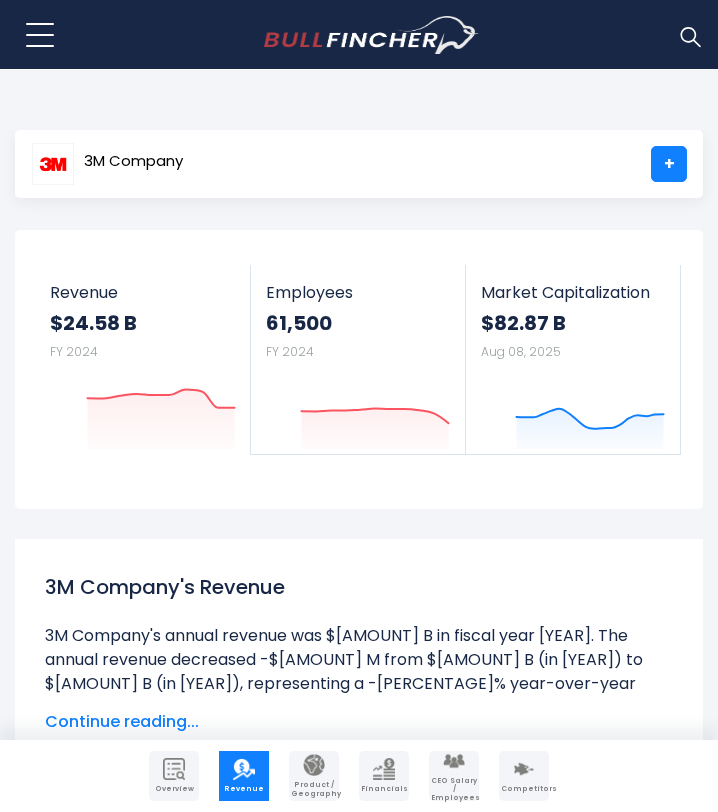 click on "Competitors" at bounding box center (524, 789) 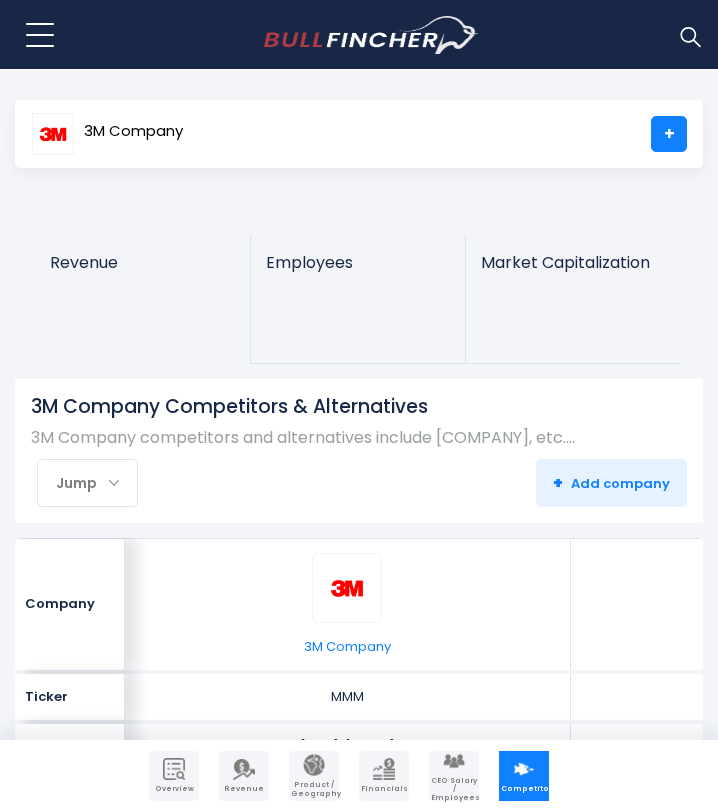 scroll, scrollTop: 0, scrollLeft: 0, axis: both 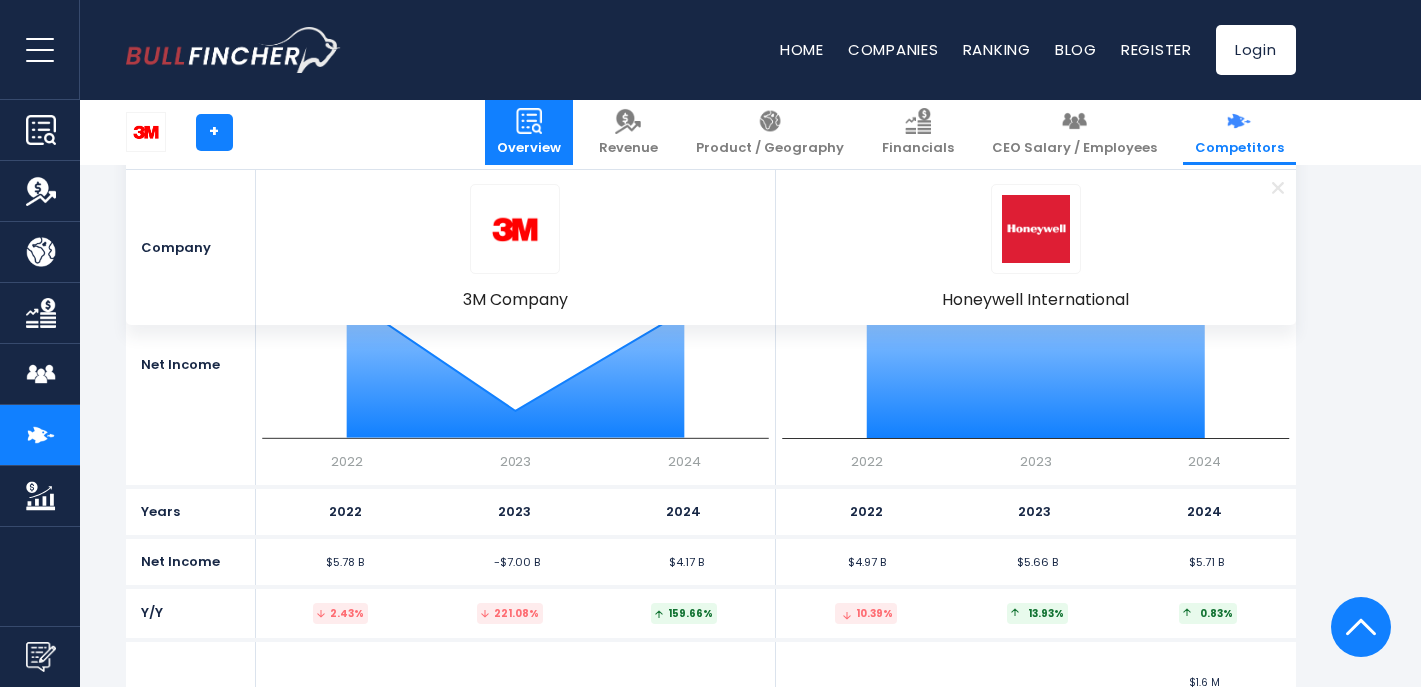 click at bounding box center (529, 121) 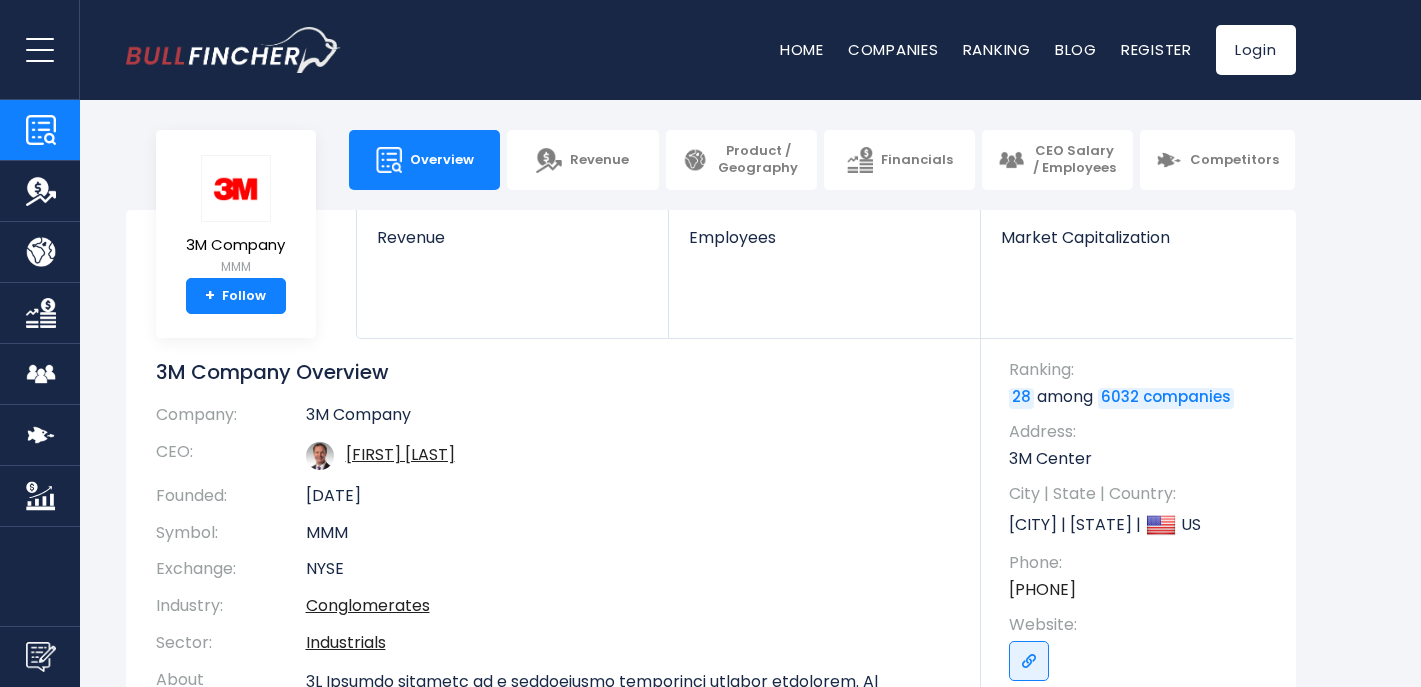 scroll, scrollTop: 0, scrollLeft: 0, axis: both 